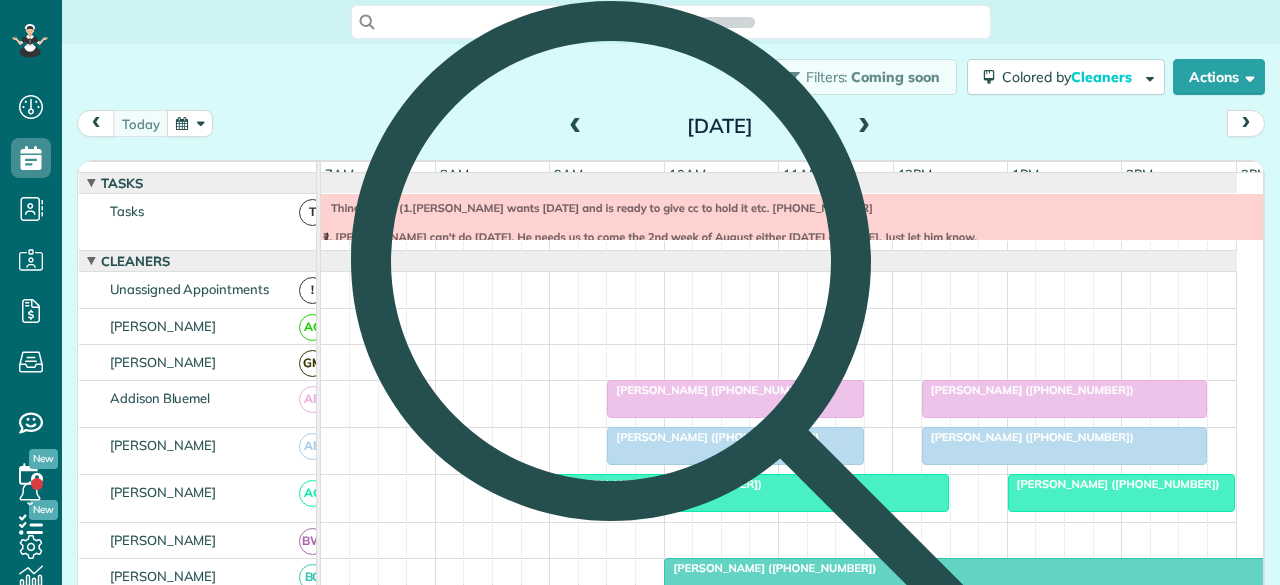 scroll, scrollTop: 585, scrollLeft: 62, axis: both 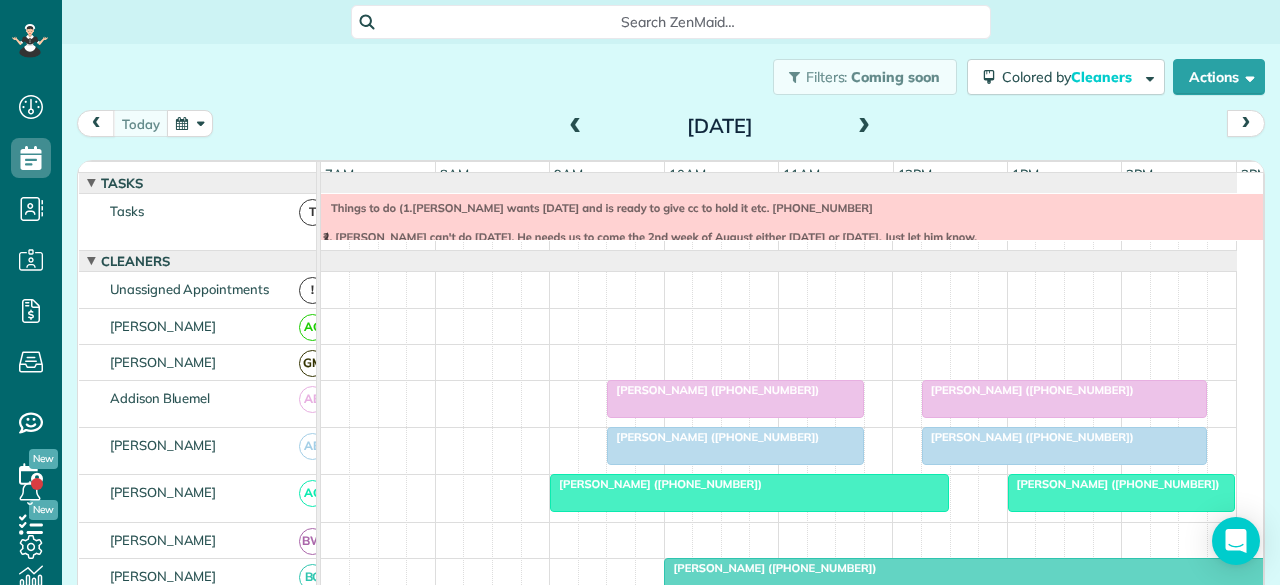 click at bounding box center (864, 127) 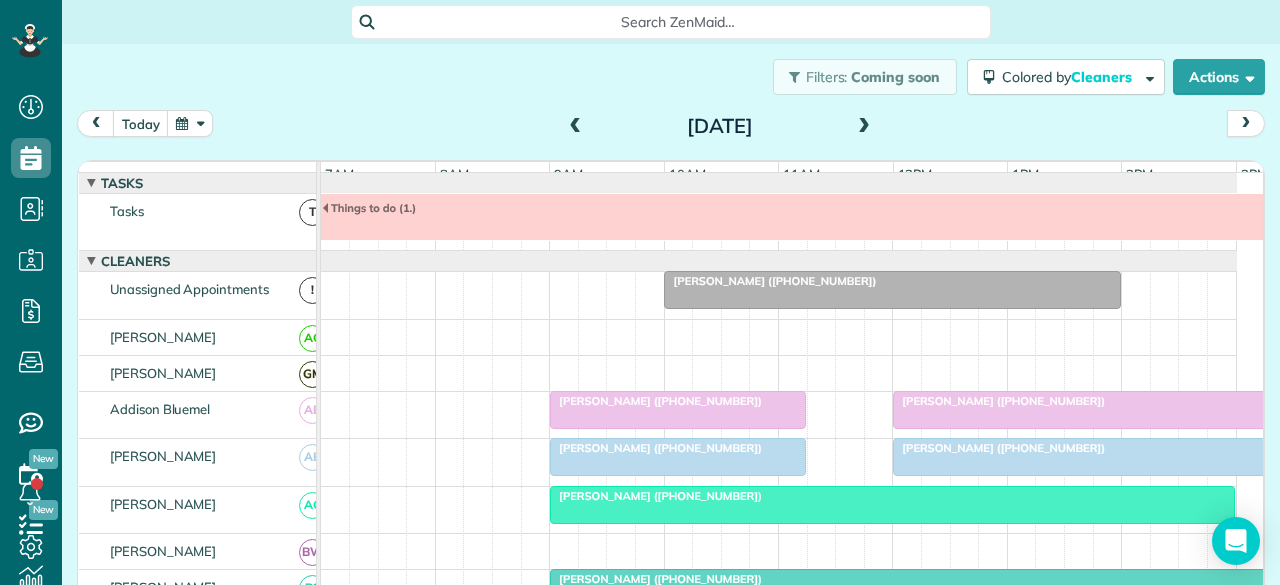 scroll, scrollTop: 21, scrollLeft: 0, axis: vertical 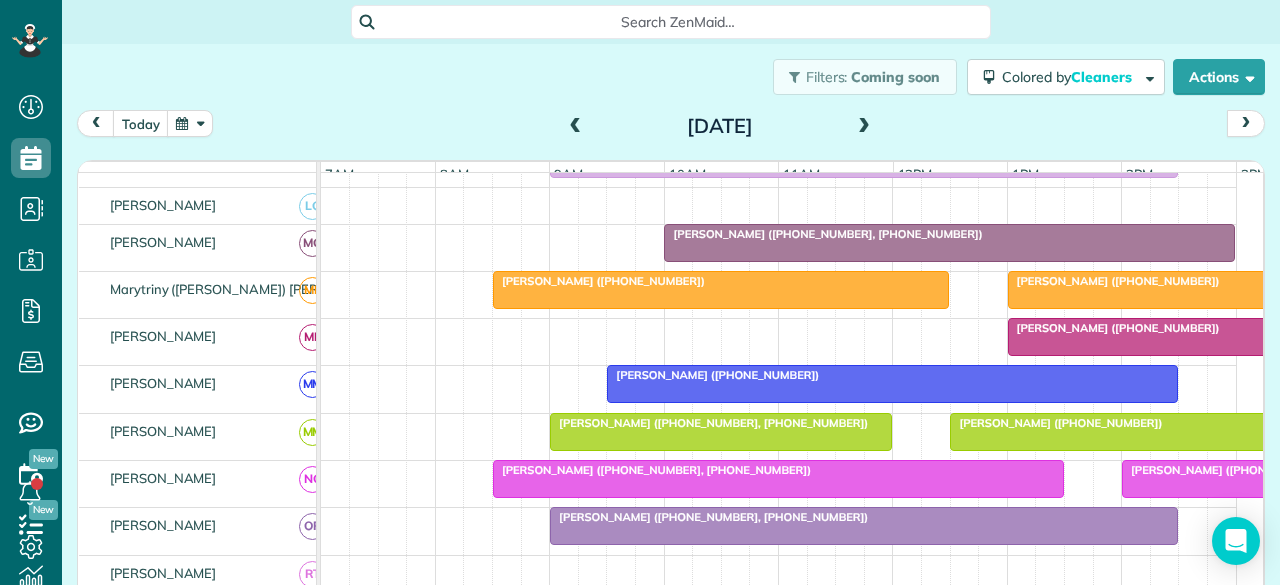 click on "[PERSON_NAME] ([PHONE_NUMBER])" at bounding box center [713, 375] 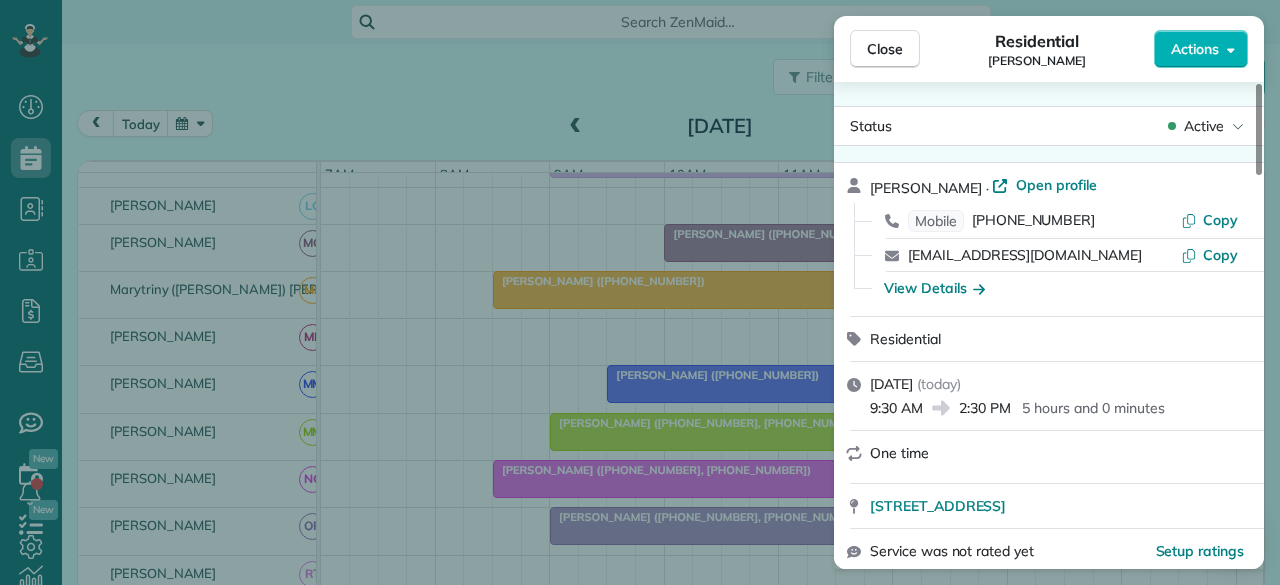 click on "Actions" at bounding box center [1195, 49] 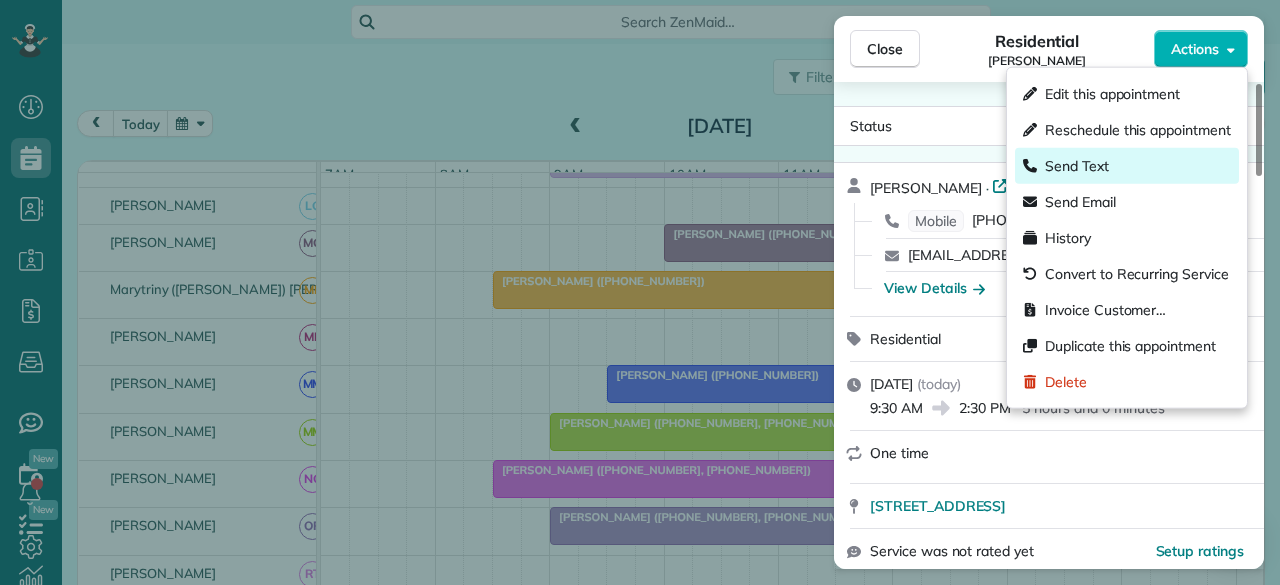click on "Send Text" at bounding box center [1077, 166] 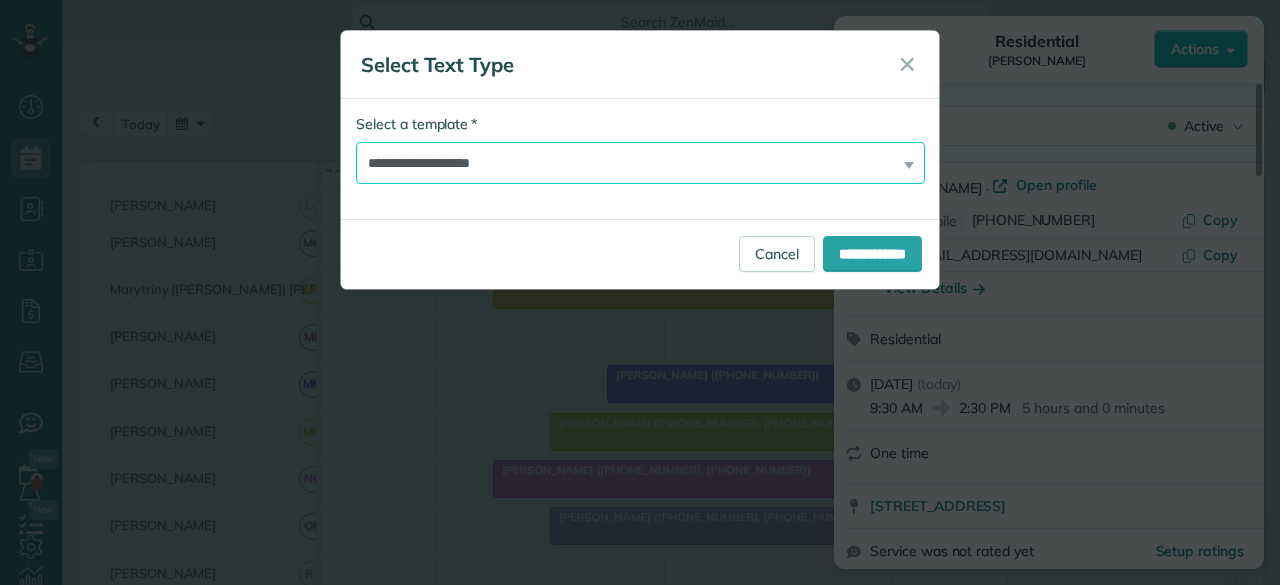 click on "**********" at bounding box center [640, 163] 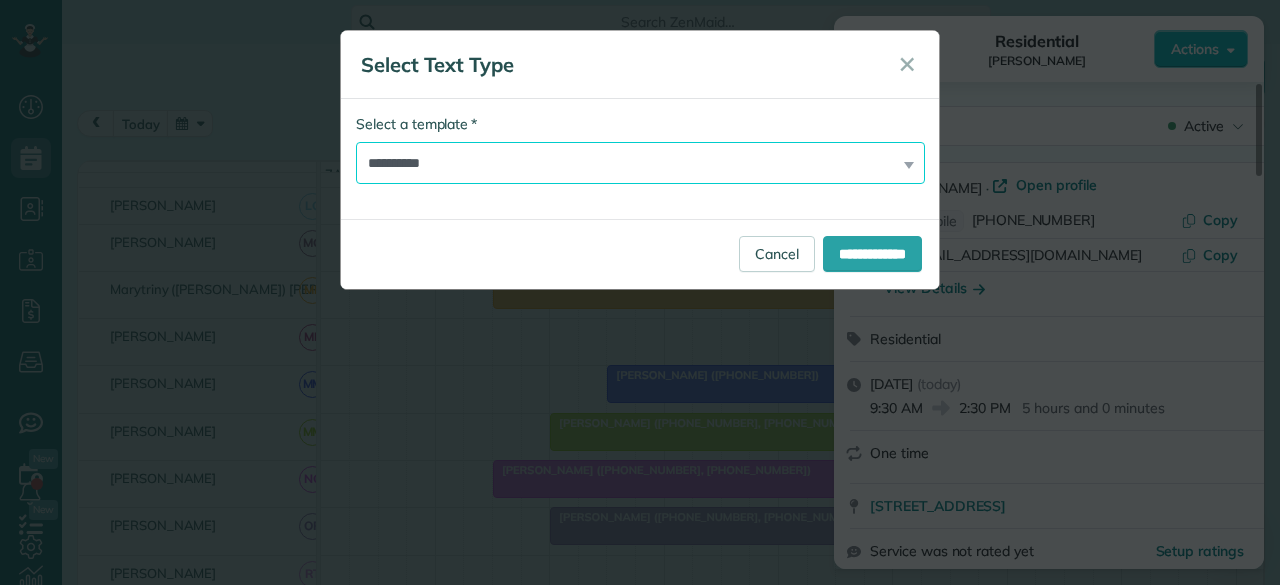 click on "**********" at bounding box center (640, 163) 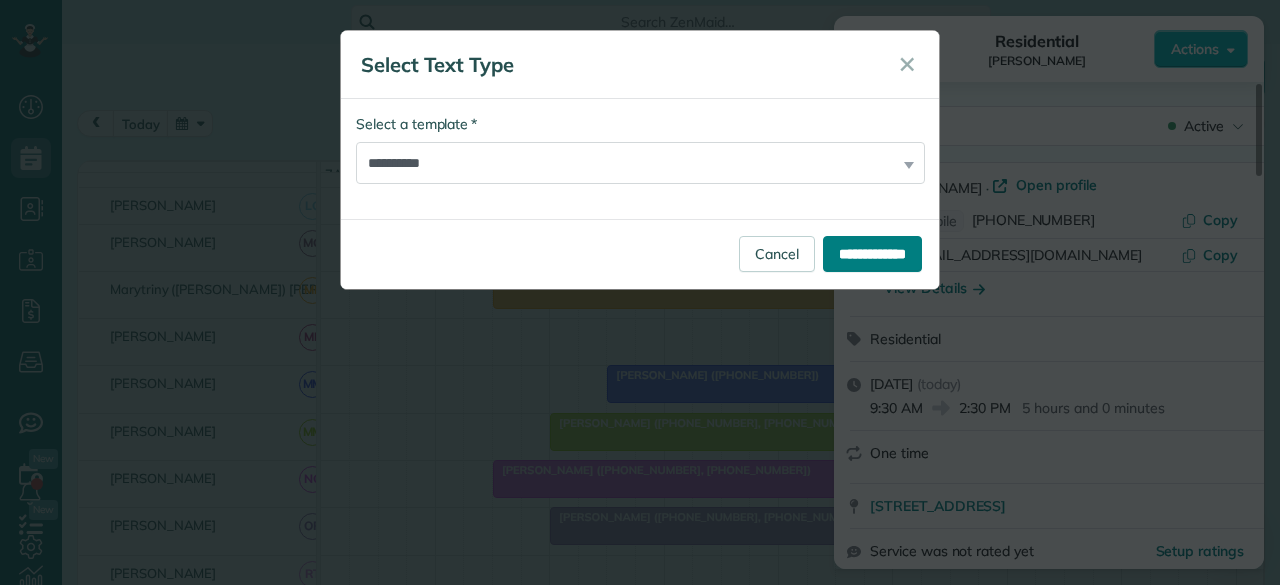 click on "**********" at bounding box center [640, 254] 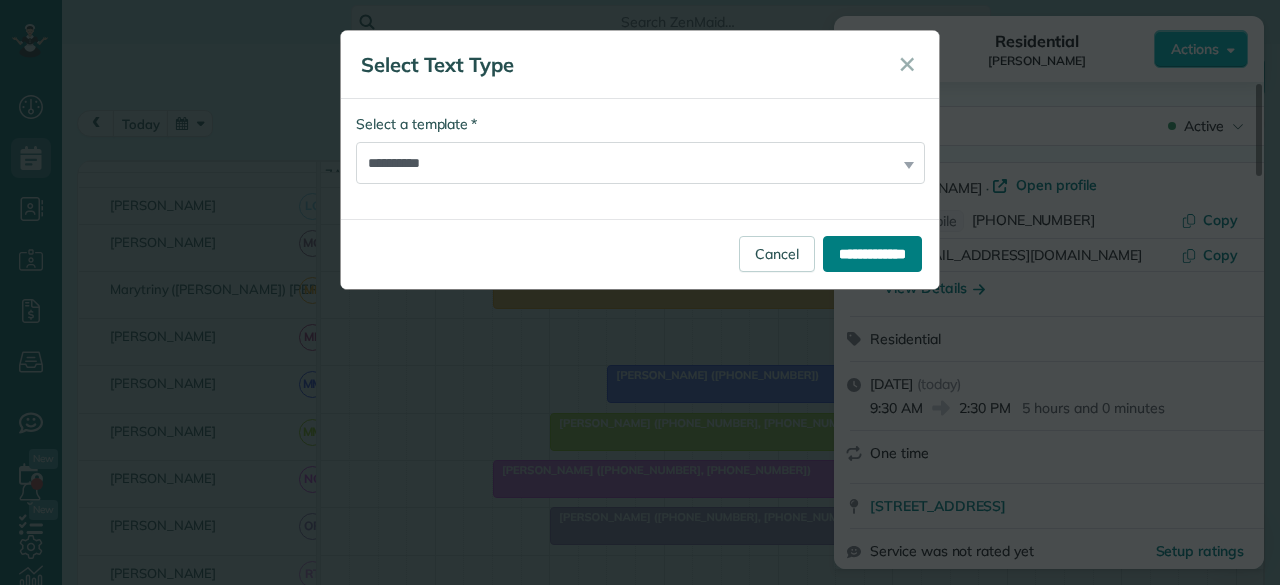 click on "**********" at bounding box center (872, 254) 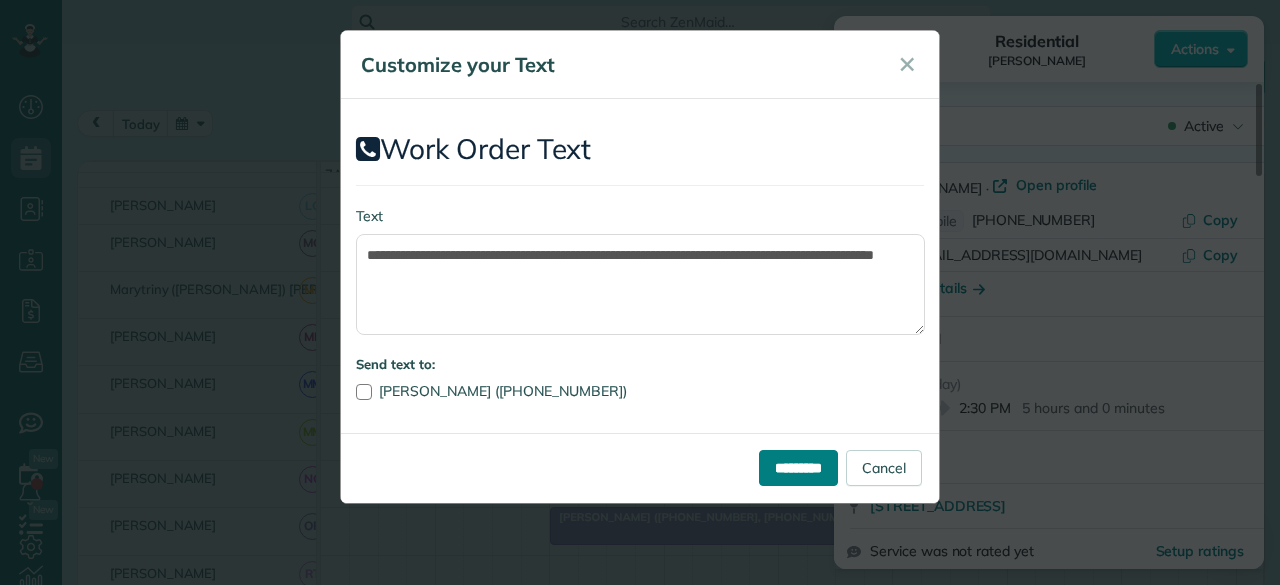 click on "*********" at bounding box center (798, 468) 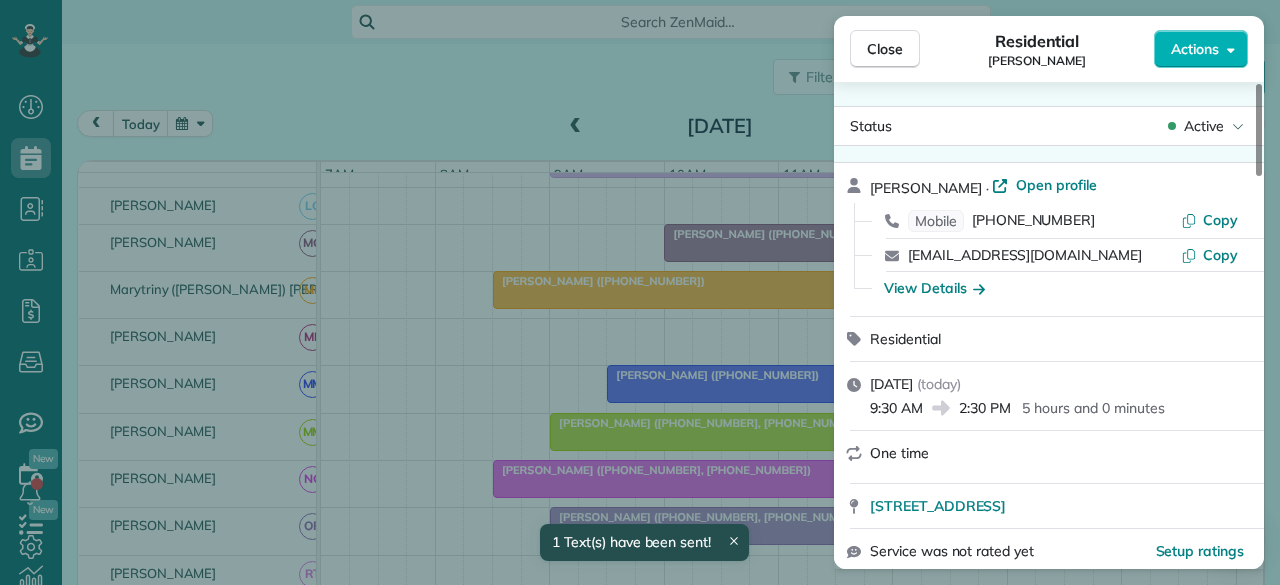 click on "Close" at bounding box center (885, 49) 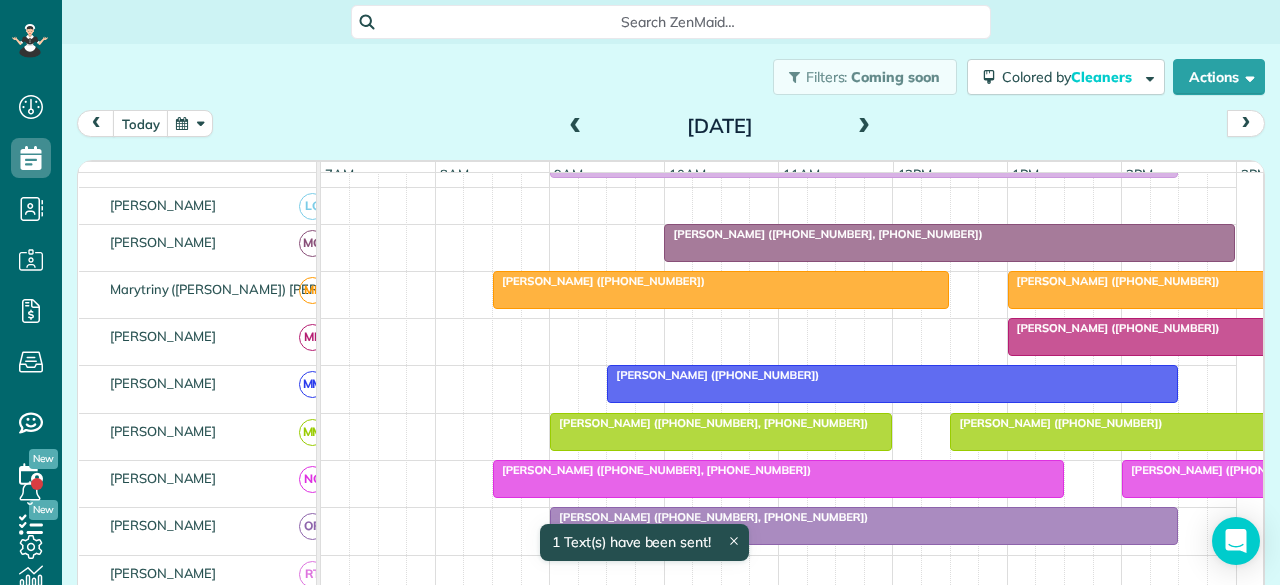 scroll, scrollTop: 921, scrollLeft: 0, axis: vertical 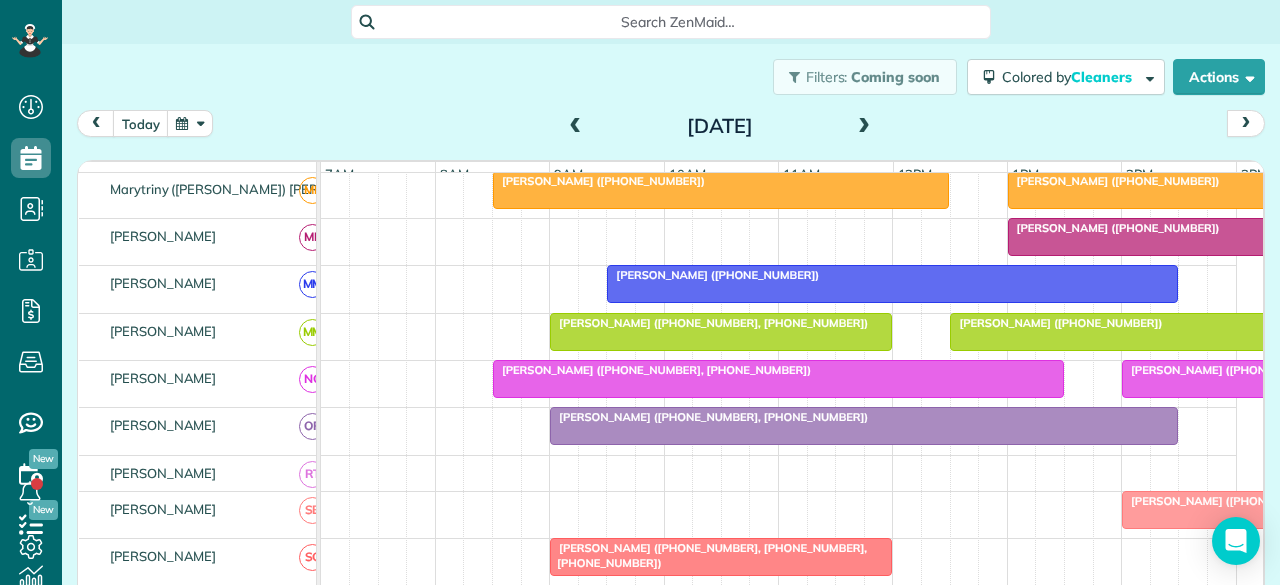 click at bounding box center [892, 284] 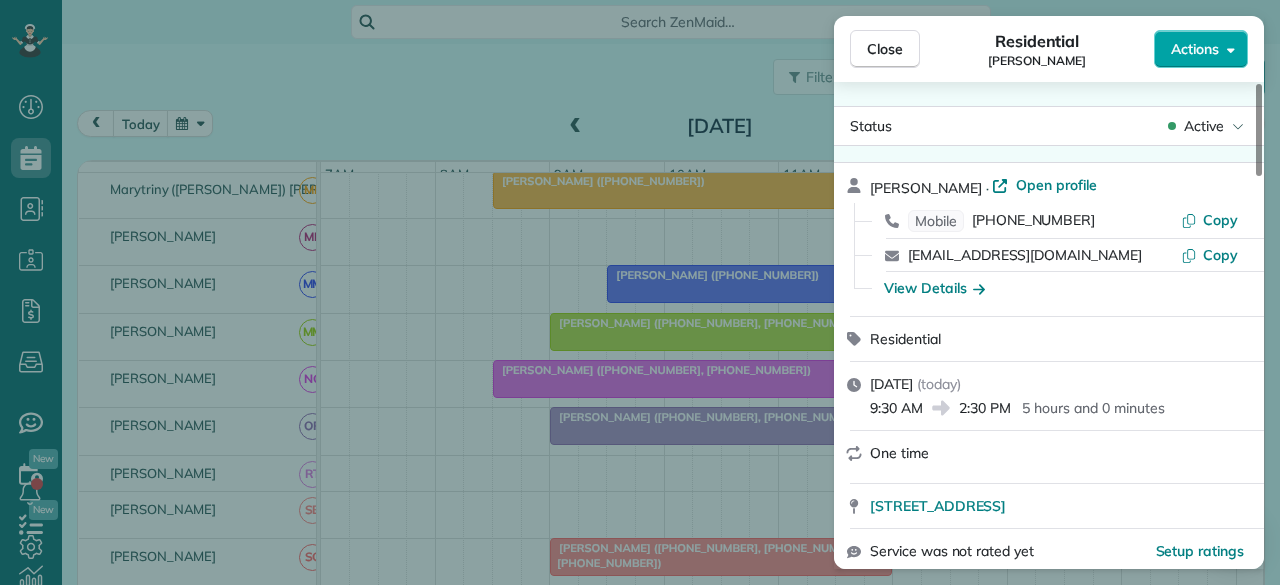 click on "Actions" at bounding box center [1201, 49] 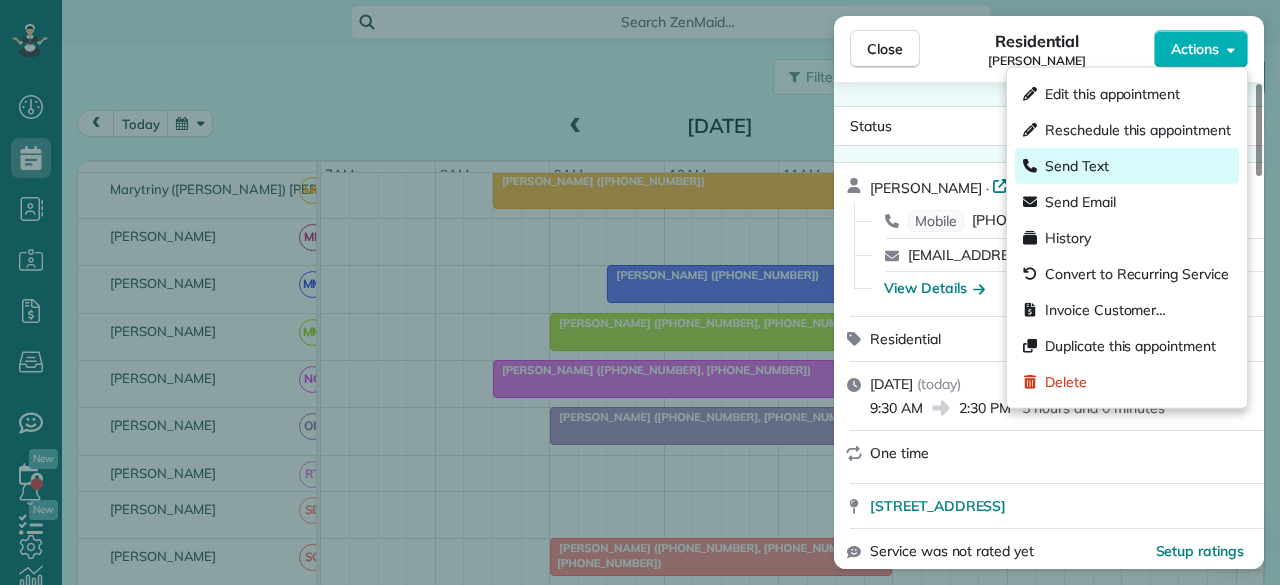 click on "Send Text" at bounding box center (1077, 166) 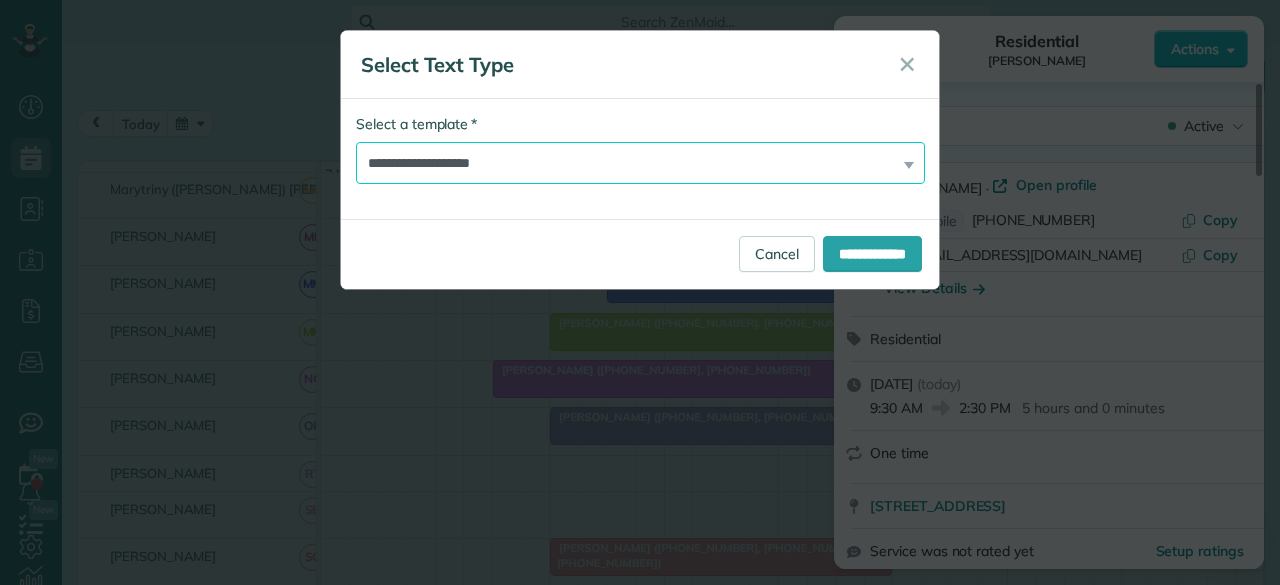 click on "**********" at bounding box center (640, 163) 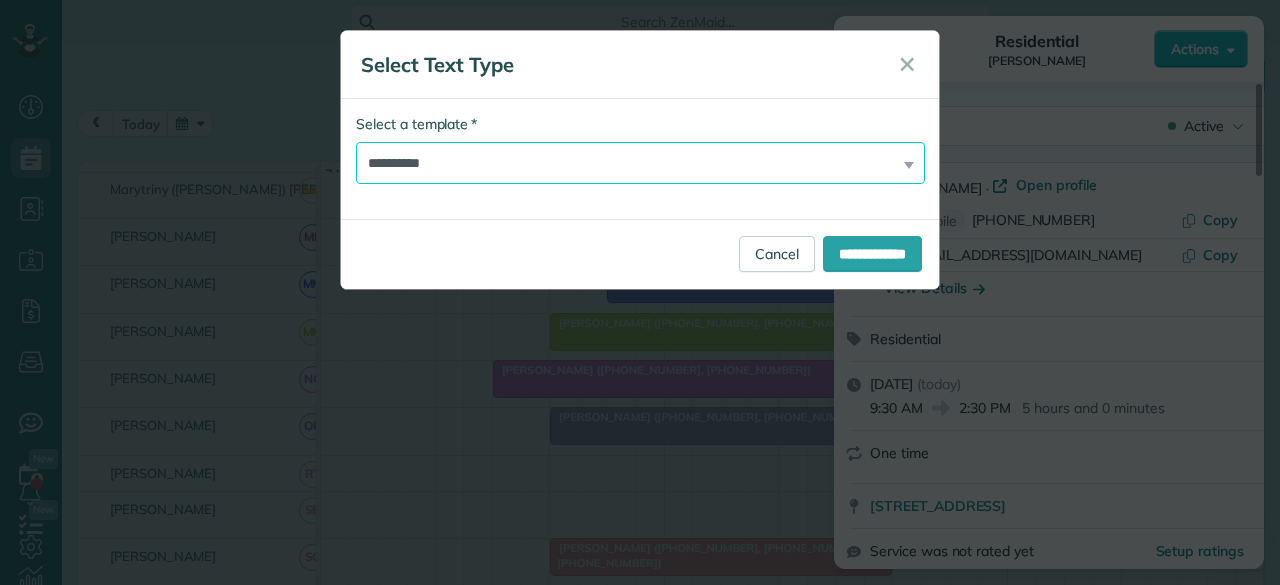 click on "**********" at bounding box center (640, 163) 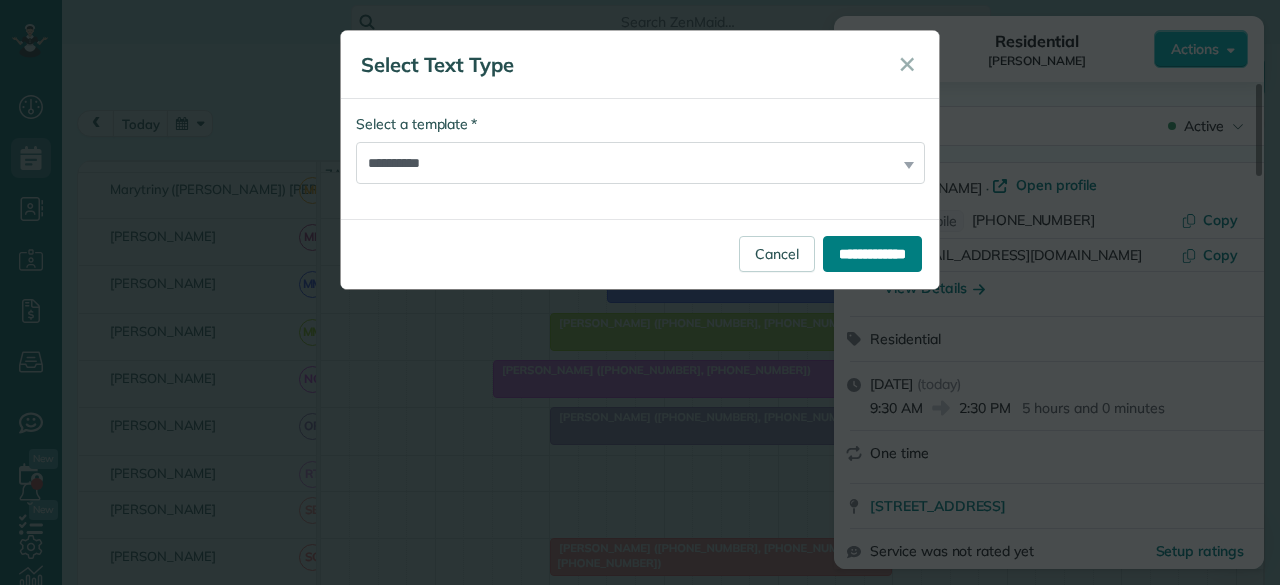 click on "**********" at bounding box center [872, 254] 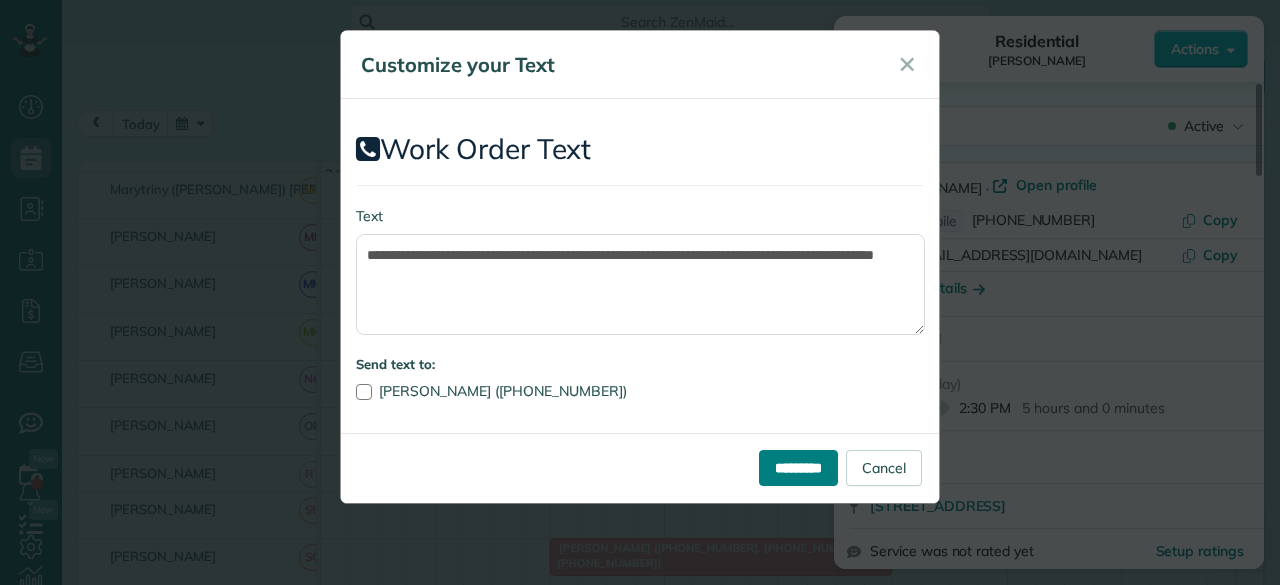 click on "*********" at bounding box center [798, 468] 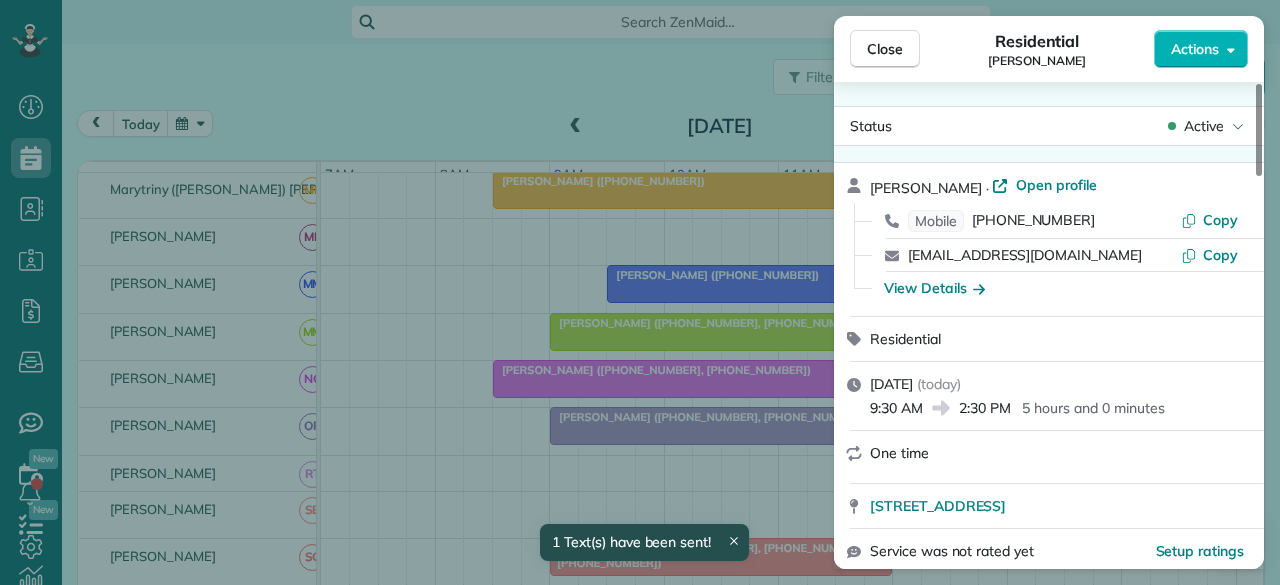 drag, startPoint x: 892, startPoint y: 51, endPoint x: 744, endPoint y: 290, distance: 281.11386 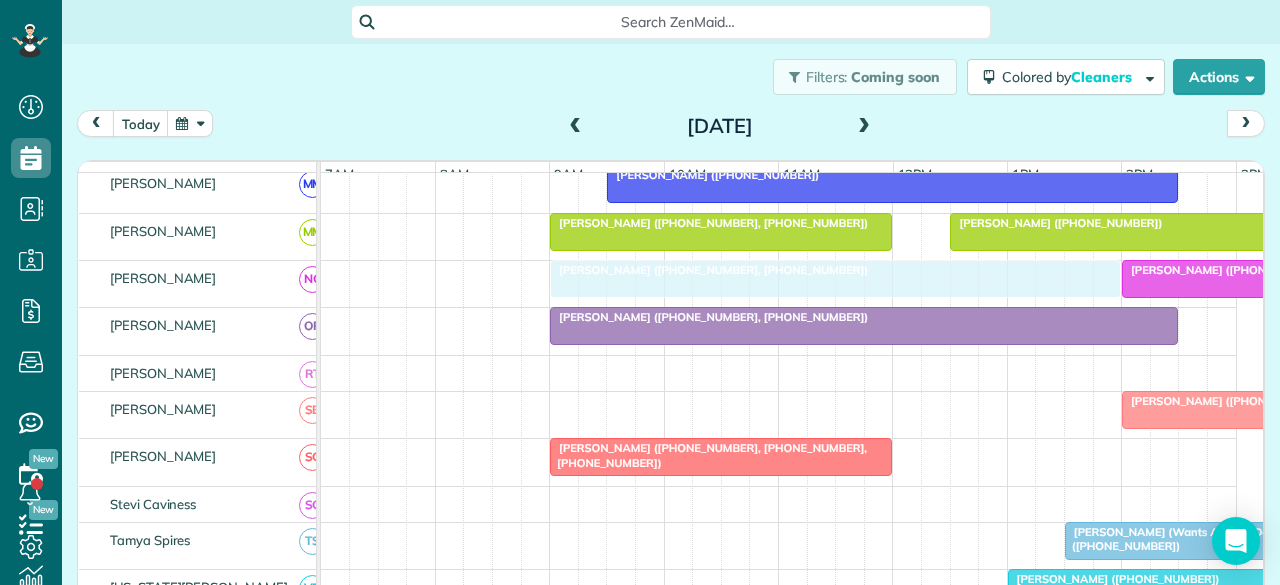 drag, startPoint x: 530, startPoint y: 279, endPoint x: 584, endPoint y: 283, distance: 54.147945 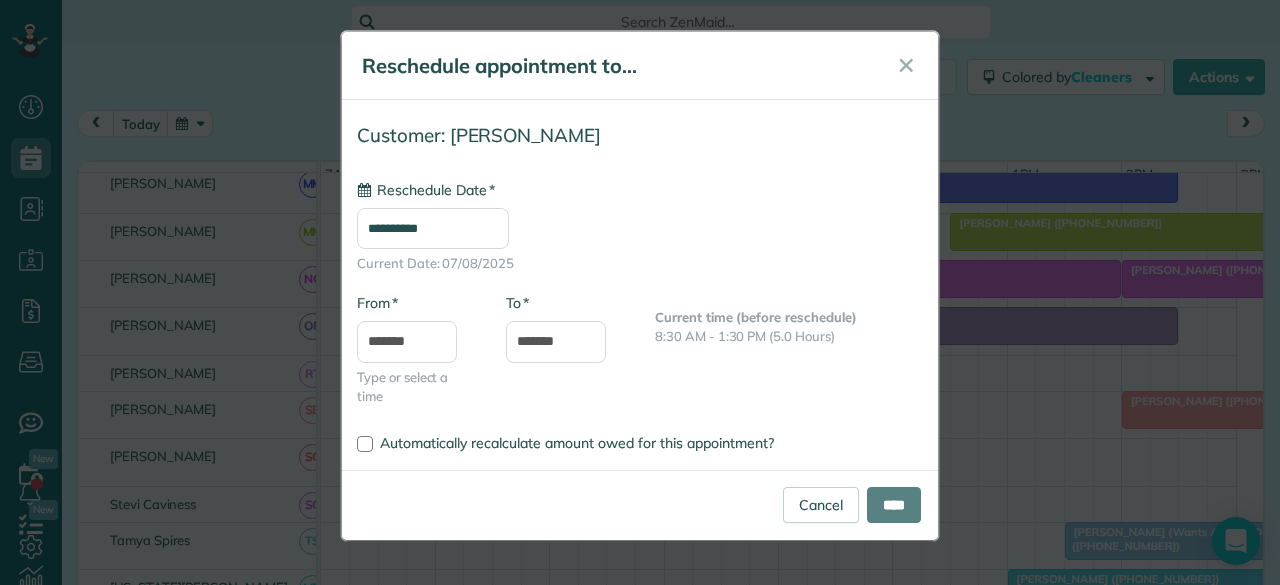 type on "**********" 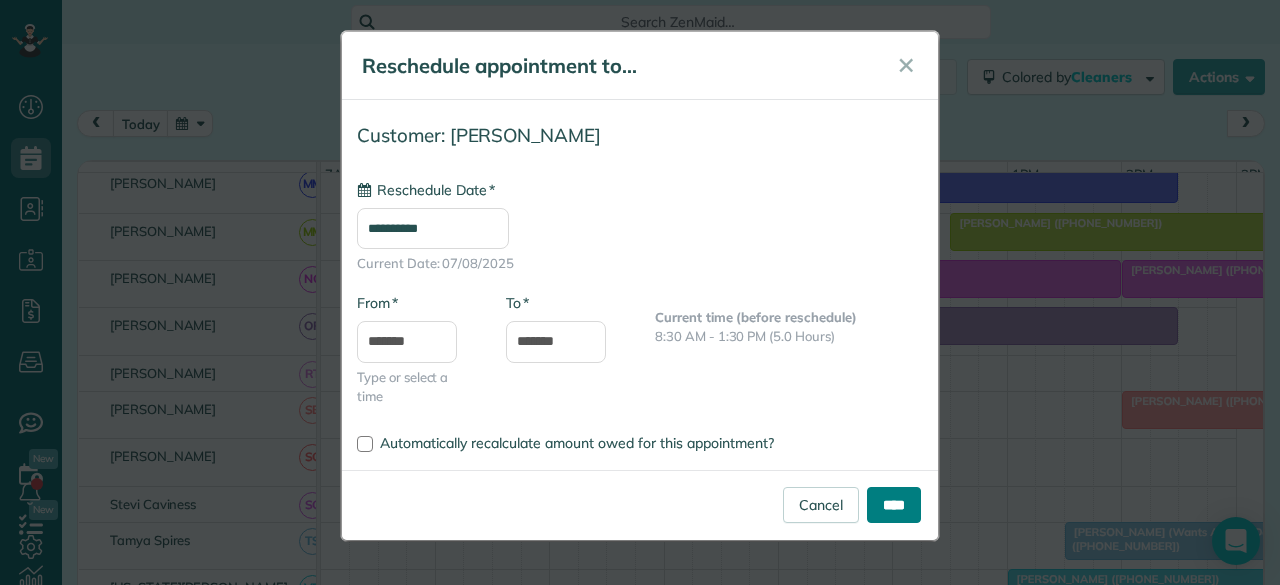 click on "****" at bounding box center [894, 505] 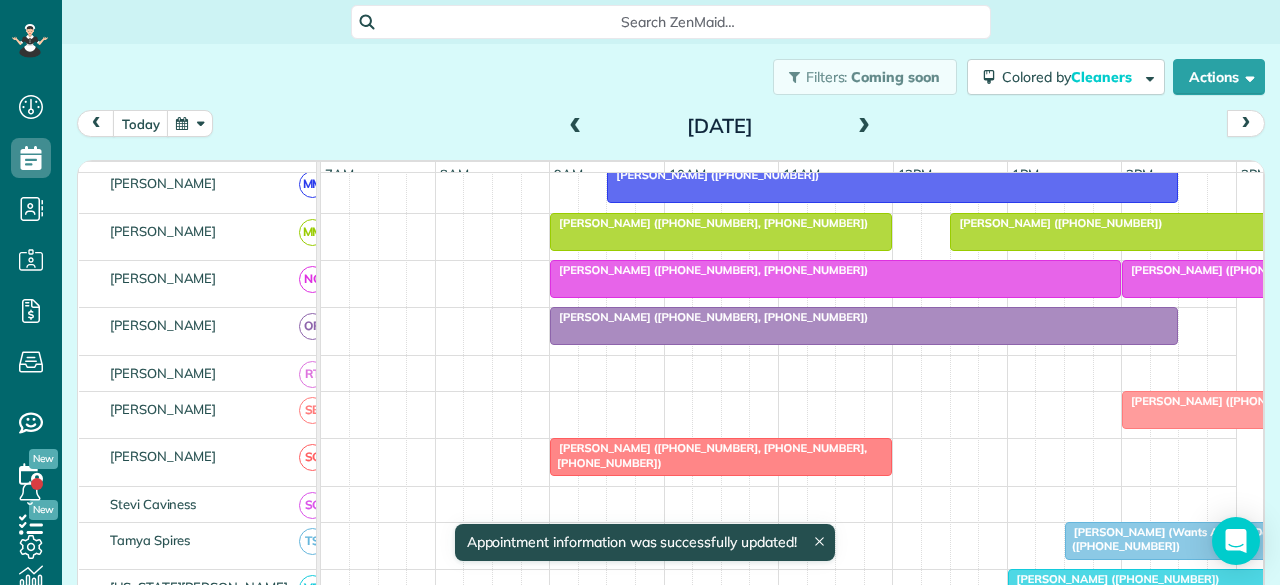 click at bounding box center (1293, 279) 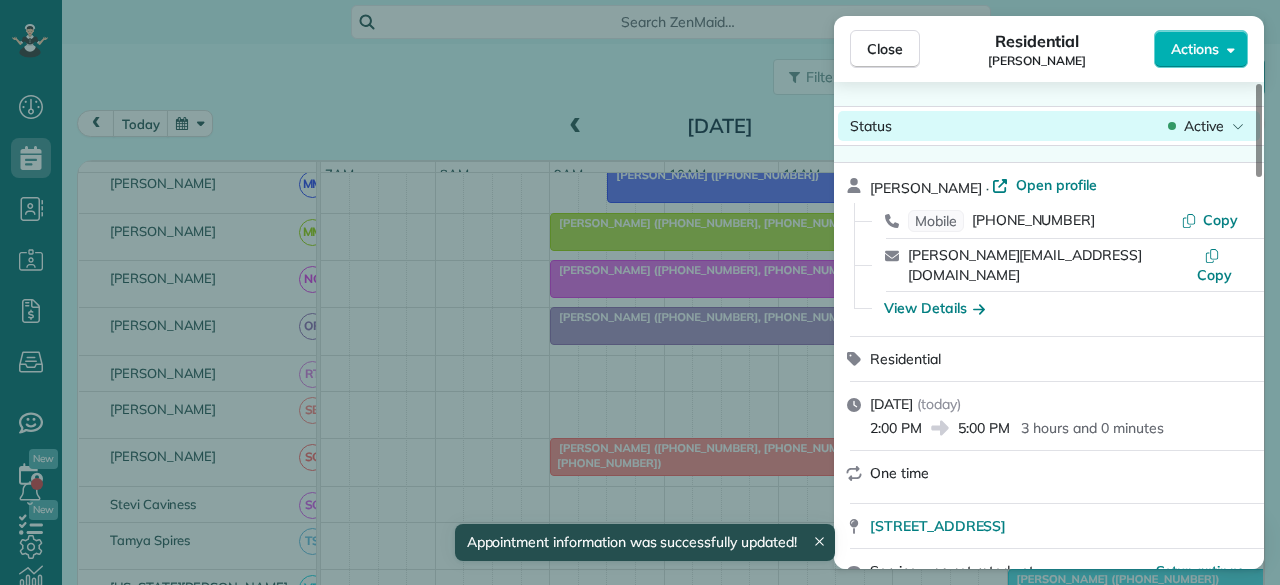 click on "Active" at bounding box center (1204, 126) 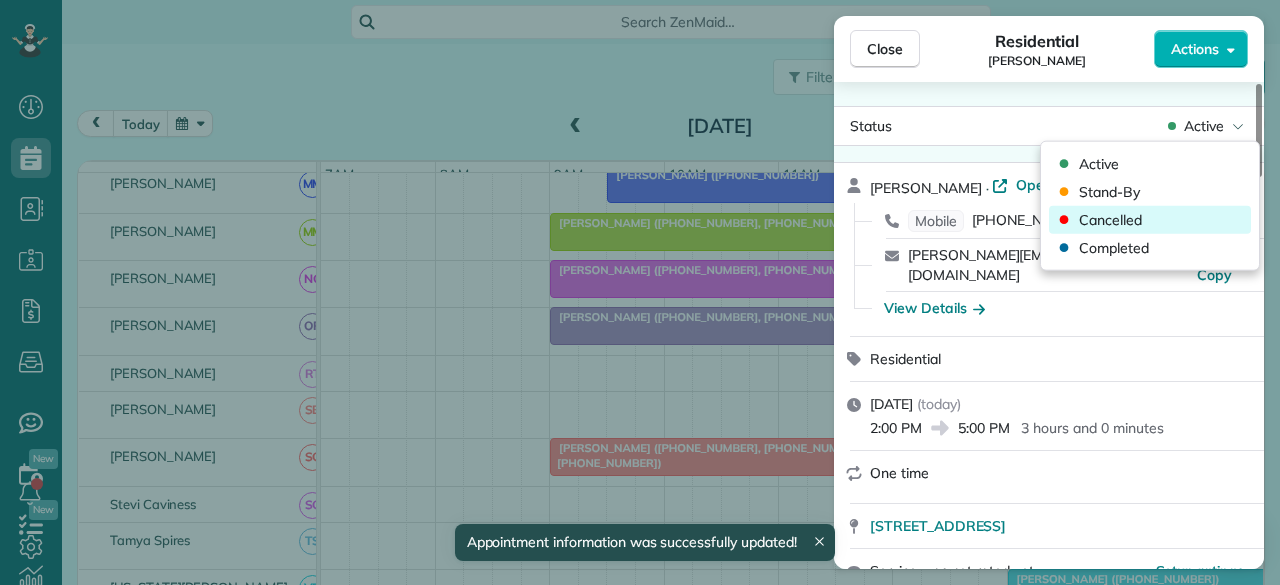 click on "Cancelled" at bounding box center (1150, 220) 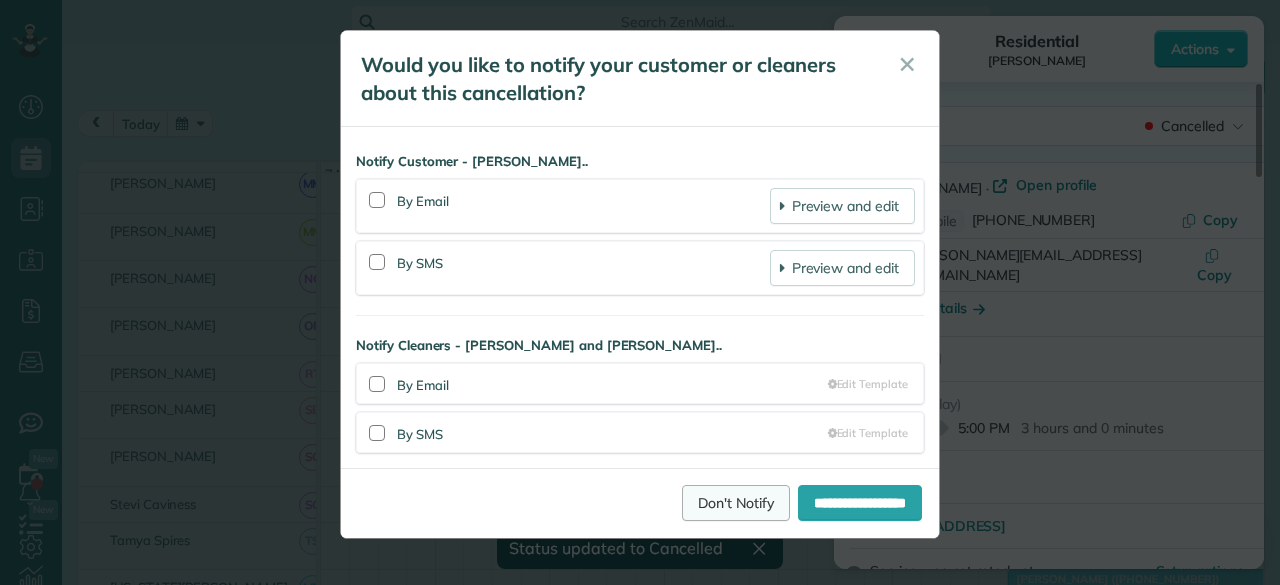 click on "Don't Notify" at bounding box center (736, 503) 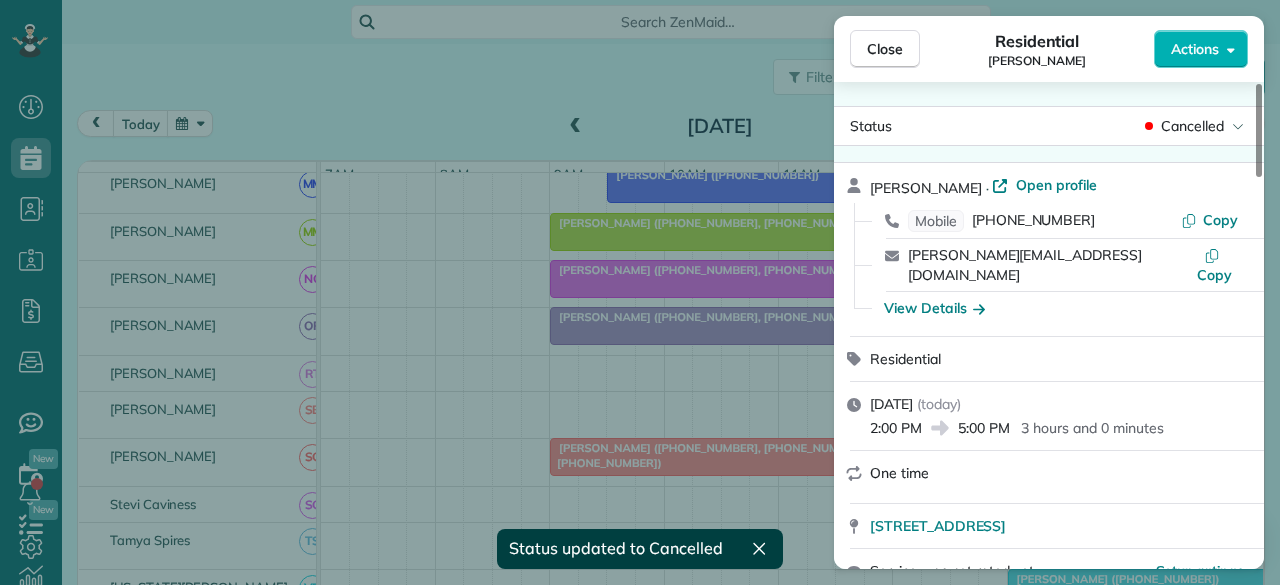 drag, startPoint x: 896, startPoint y: 55, endPoint x: 892, endPoint y: 241, distance: 186.043 